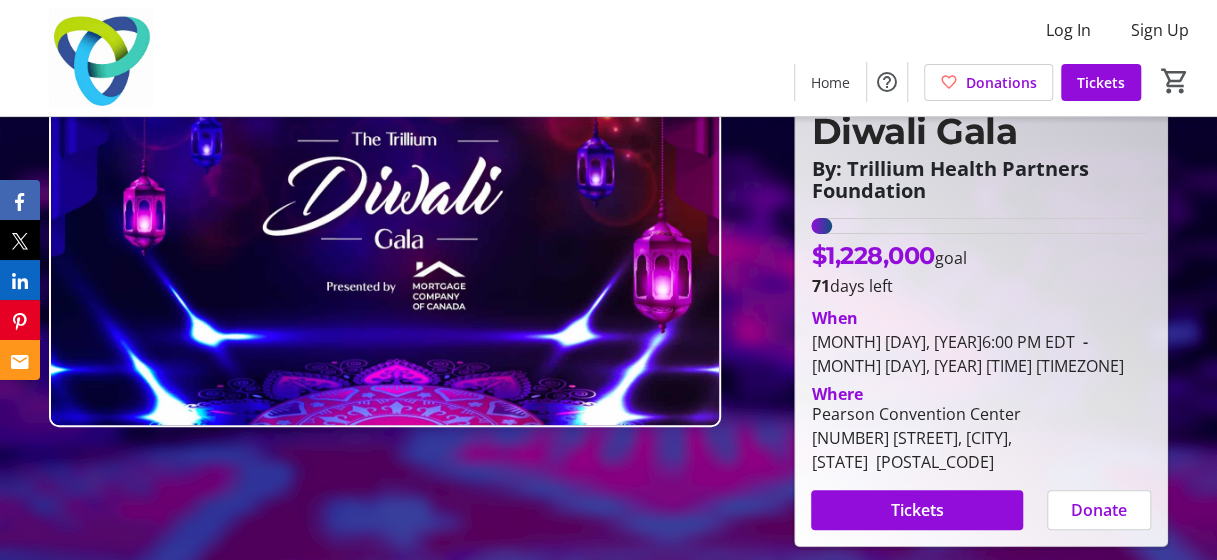 scroll, scrollTop: 200, scrollLeft: 0, axis: vertical 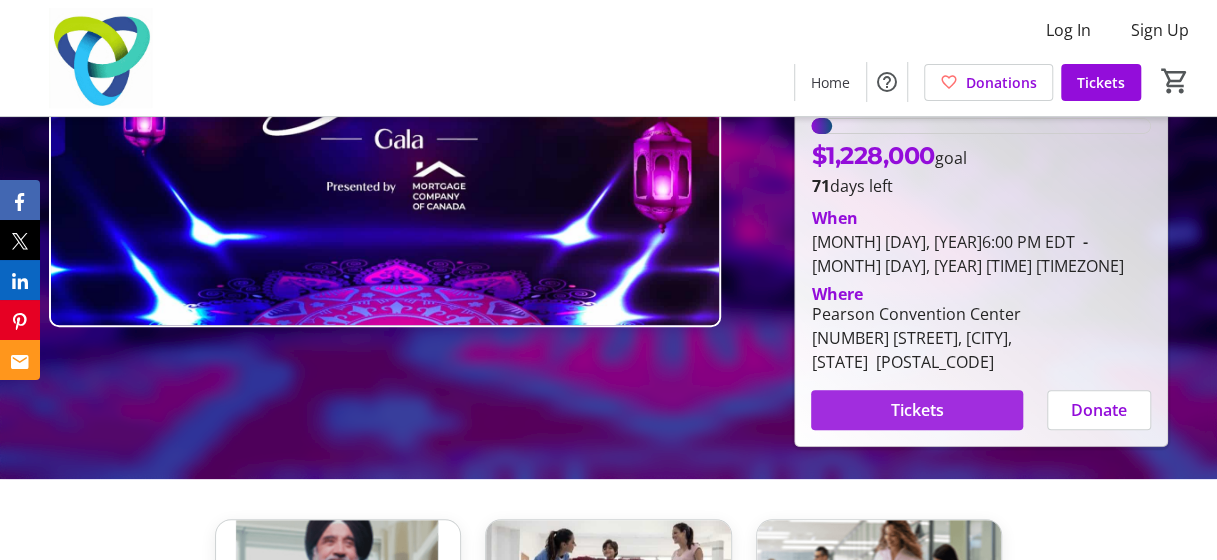 click at bounding box center (917, 410) 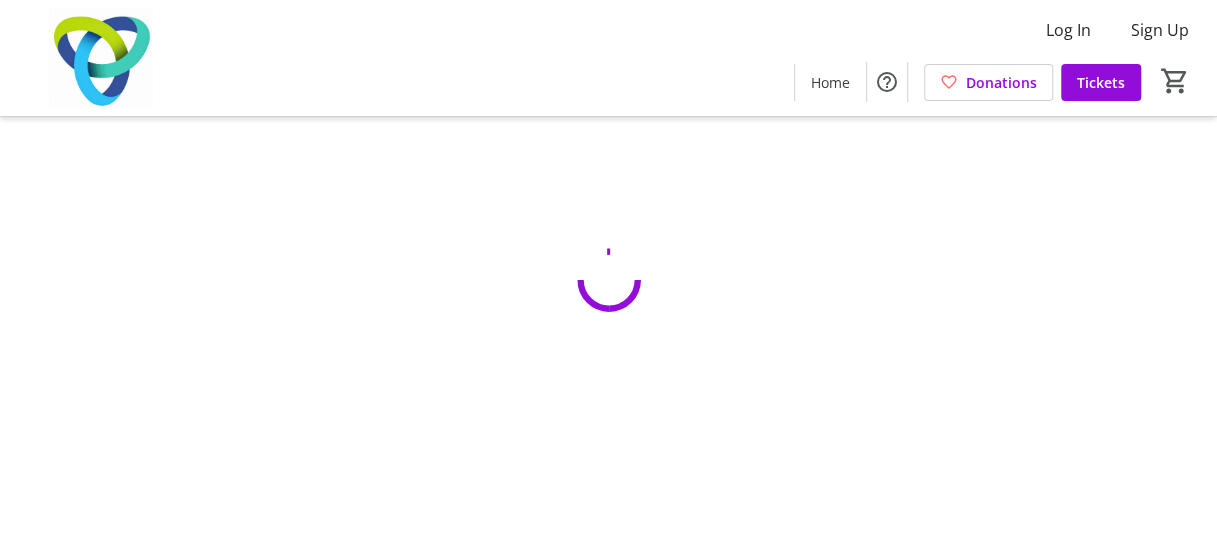 scroll, scrollTop: 0, scrollLeft: 0, axis: both 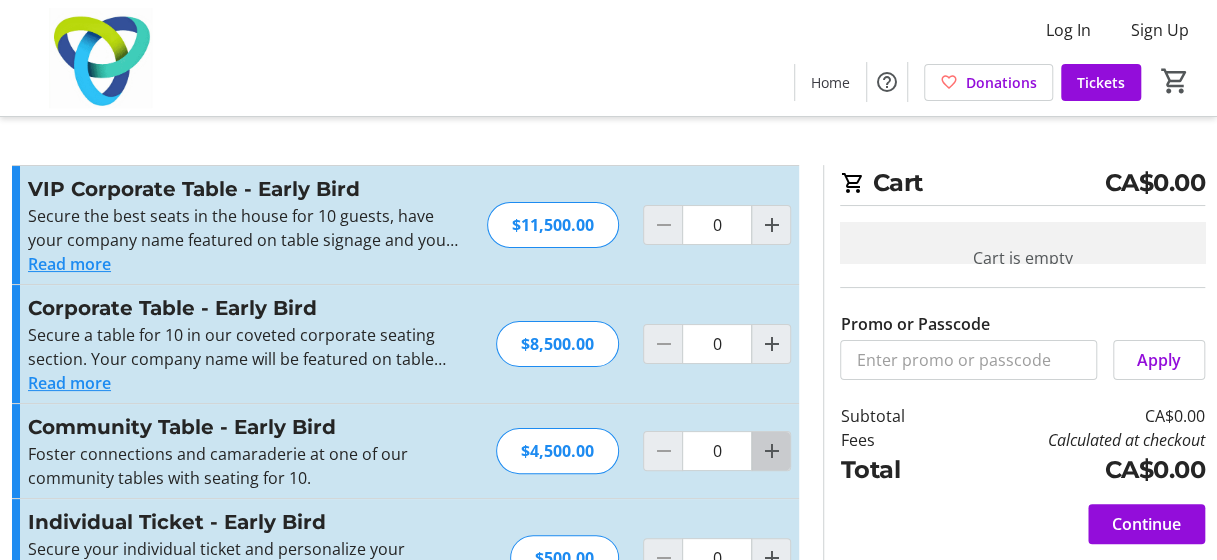 click 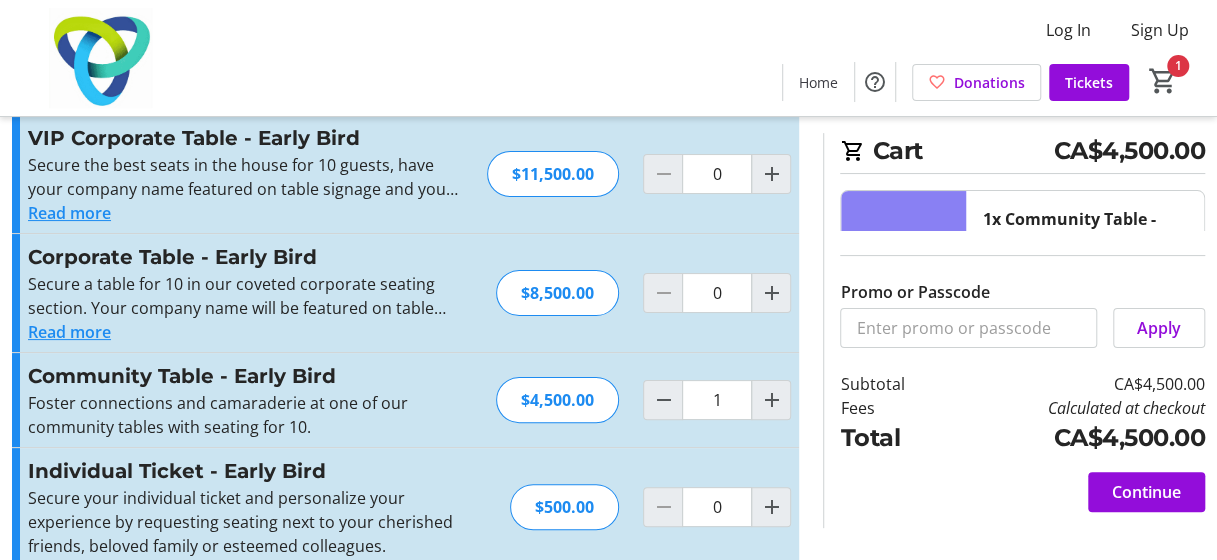scroll, scrollTop: 80, scrollLeft: 0, axis: vertical 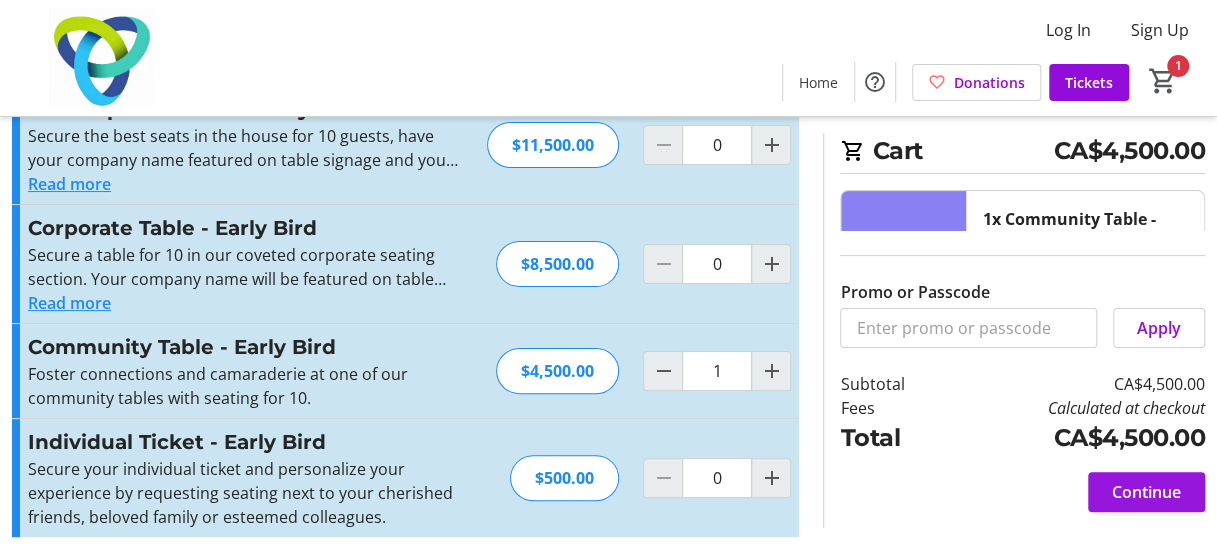 click on "Continue" 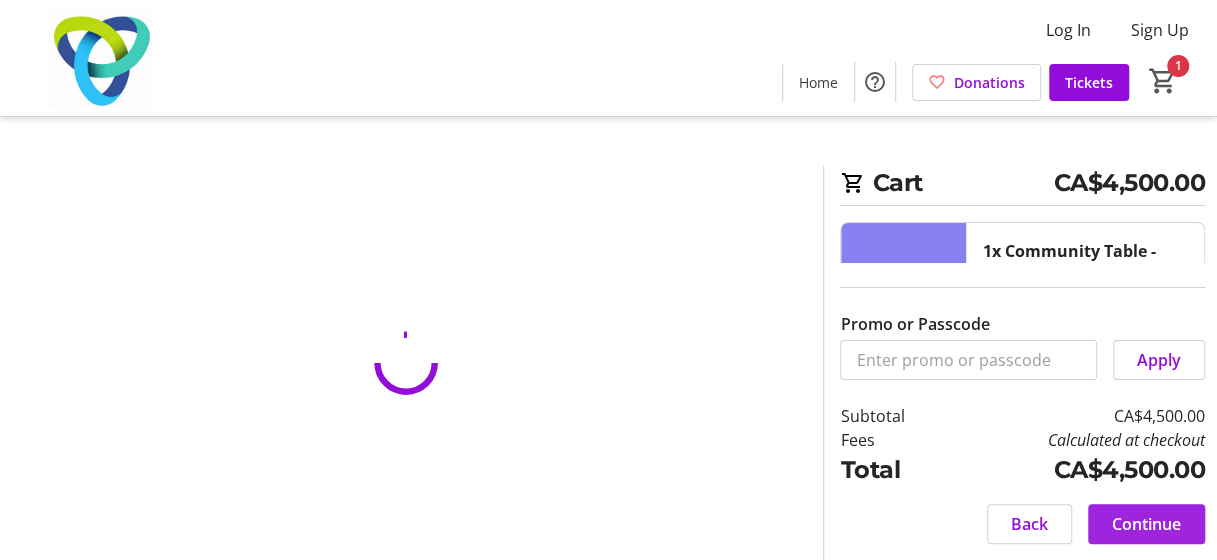 scroll, scrollTop: 0, scrollLeft: 0, axis: both 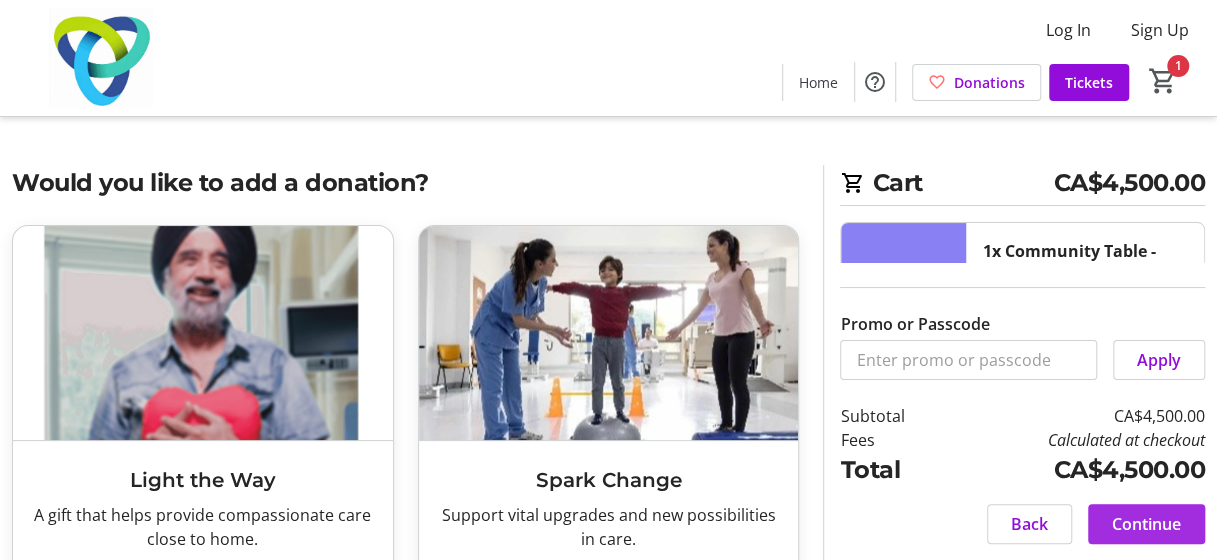 click on "Continue" 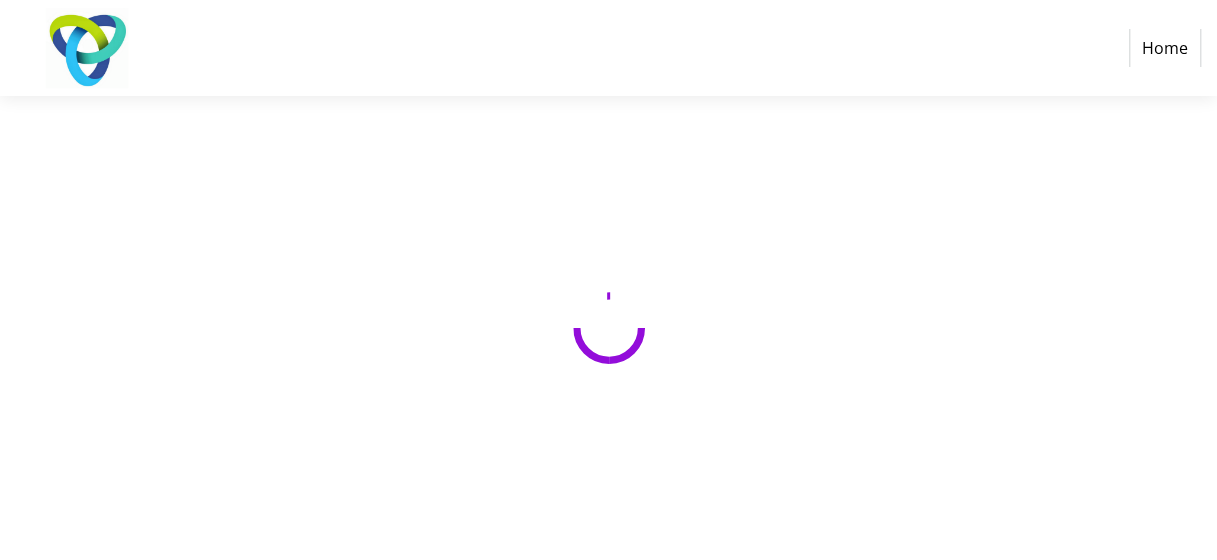 select on "CA" 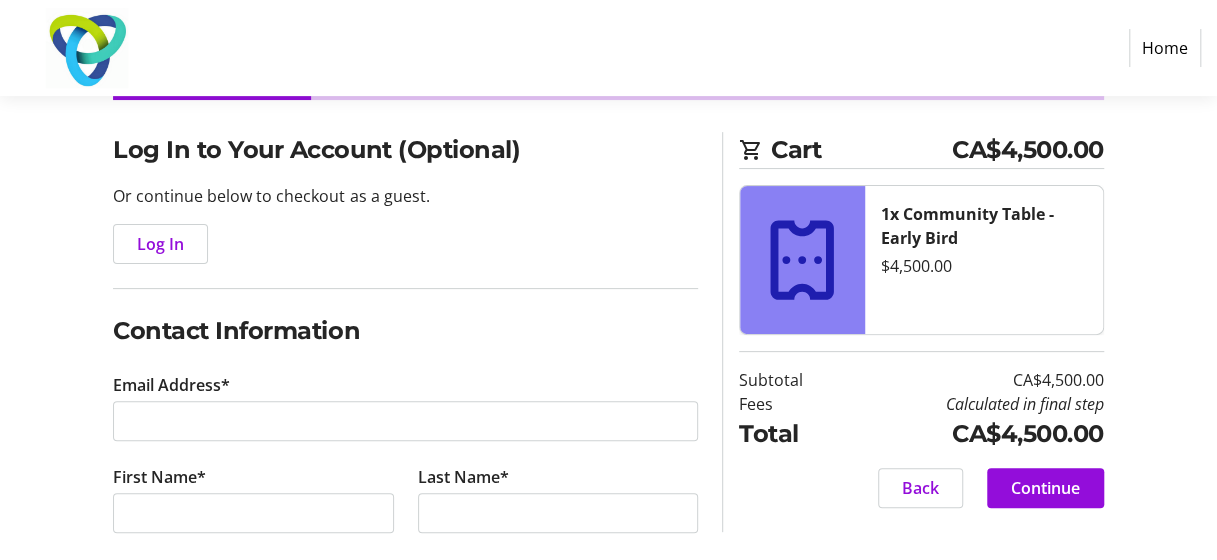scroll, scrollTop: 200, scrollLeft: 0, axis: vertical 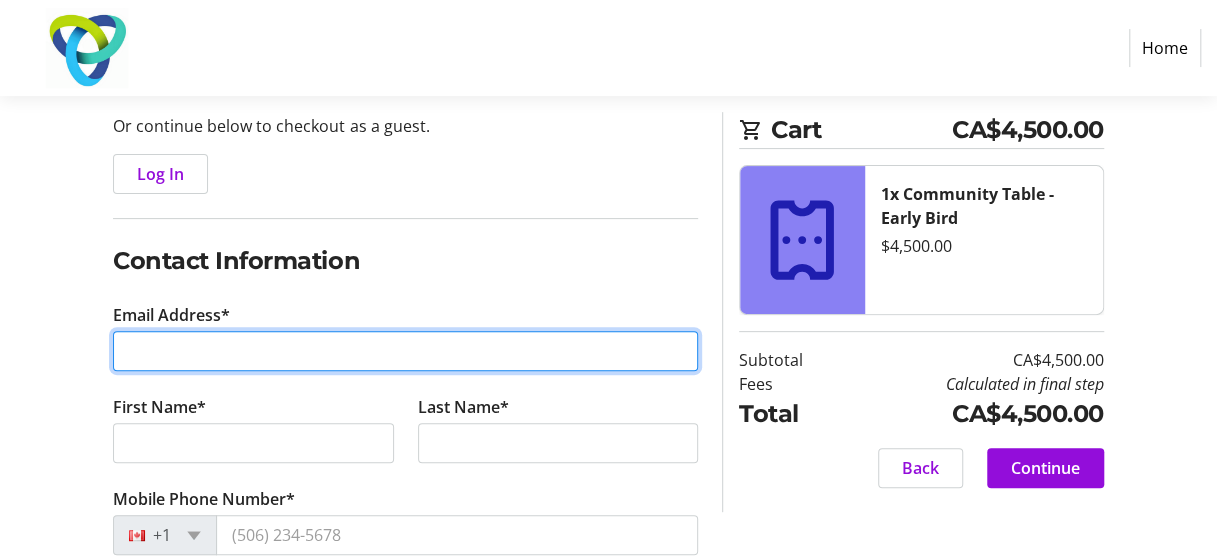 click on "Email Address*" at bounding box center (405, 351) 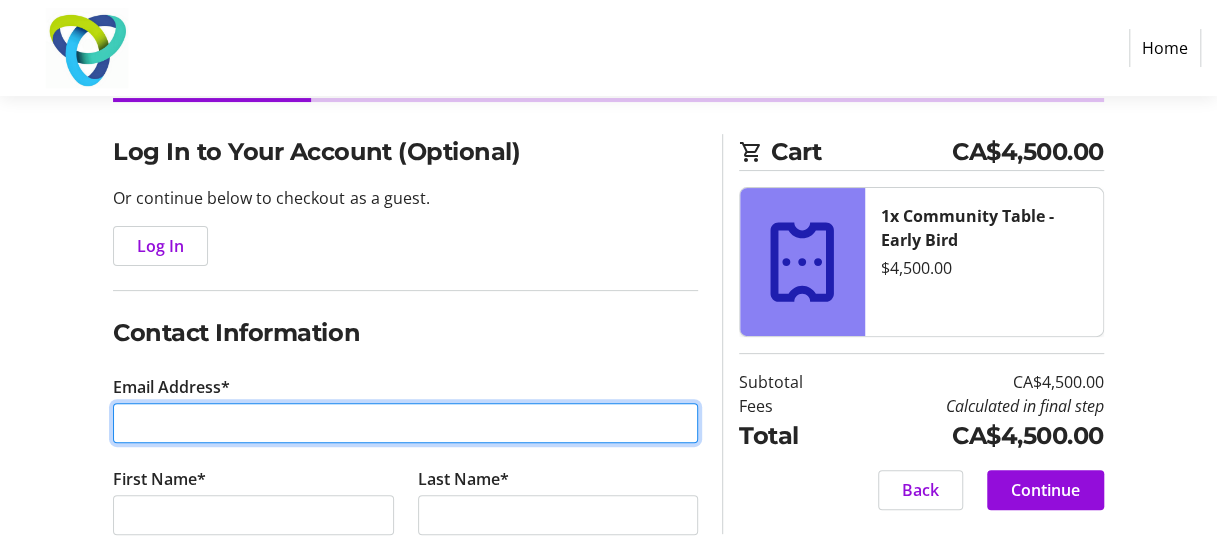 scroll, scrollTop: 200, scrollLeft: 0, axis: vertical 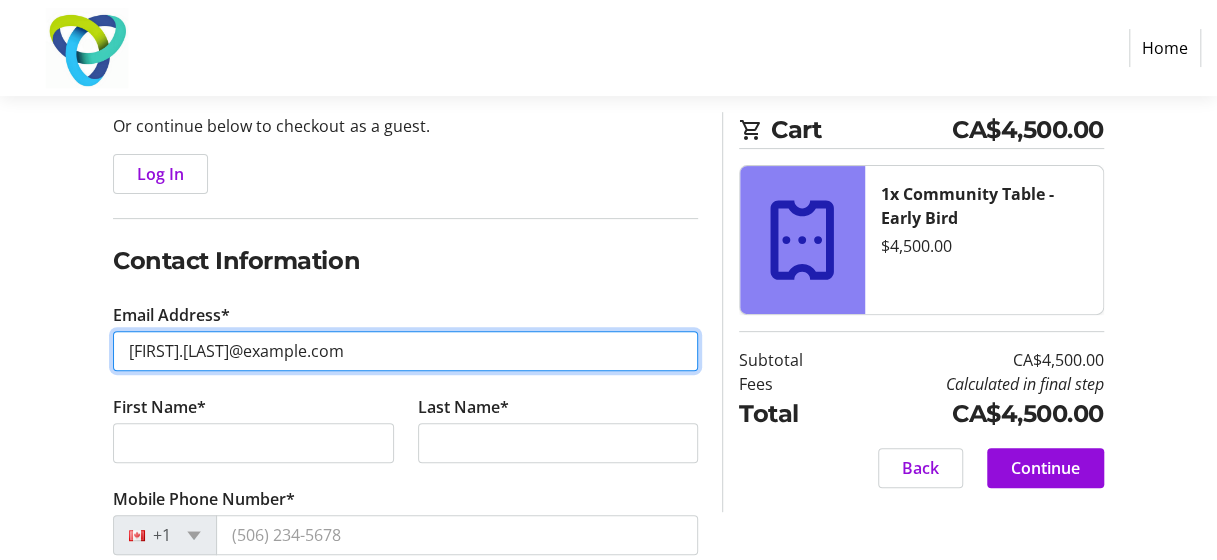 type on "[FIRST].[LAST]@example.com" 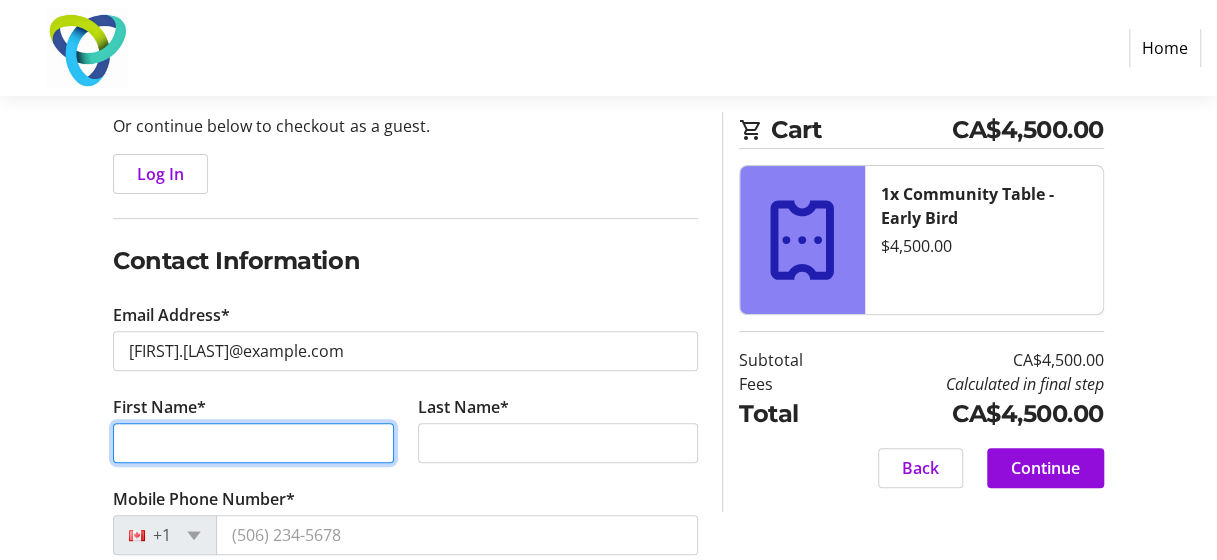 click on "First Name*" at bounding box center [253, 443] 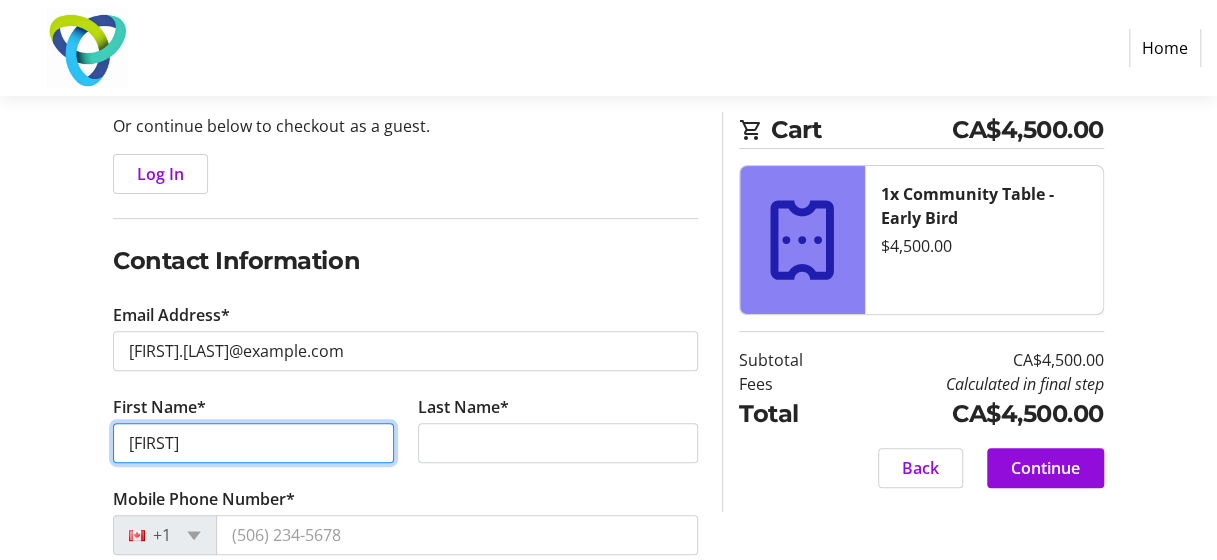 type on "[FIRST]" 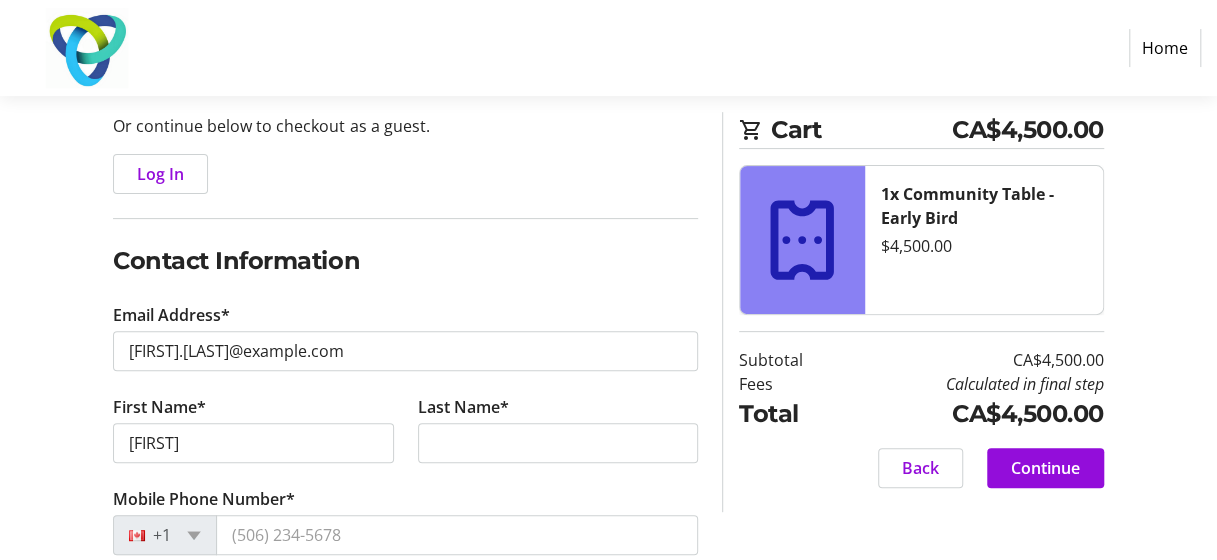 drag, startPoint x: 482, startPoint y: 462, endPoint x: 475, endPoint y: 452, distance: 12.206555 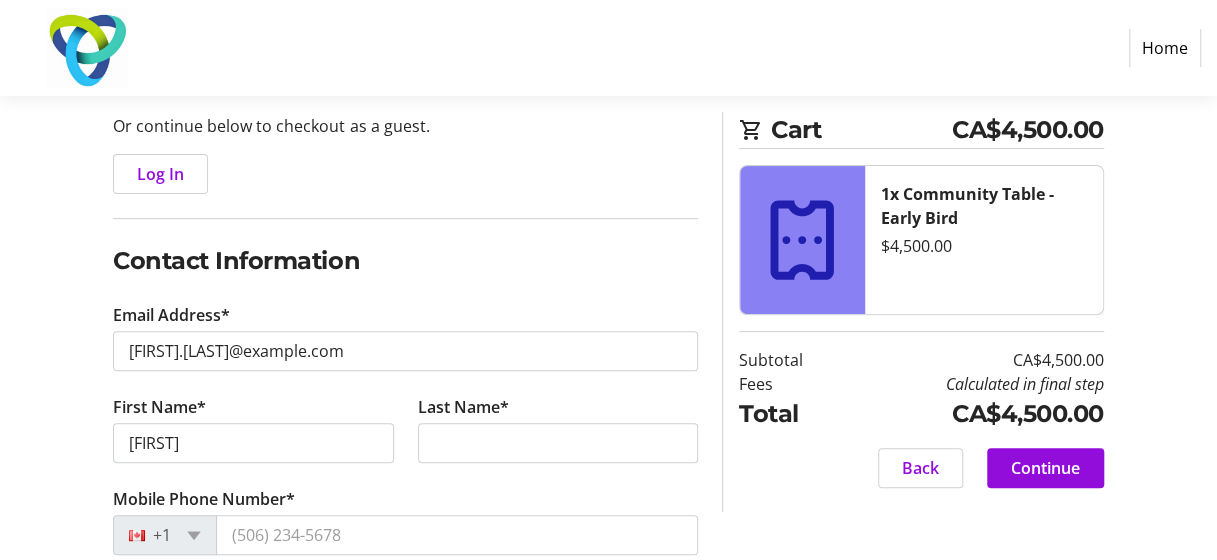 click on "Last Name*" 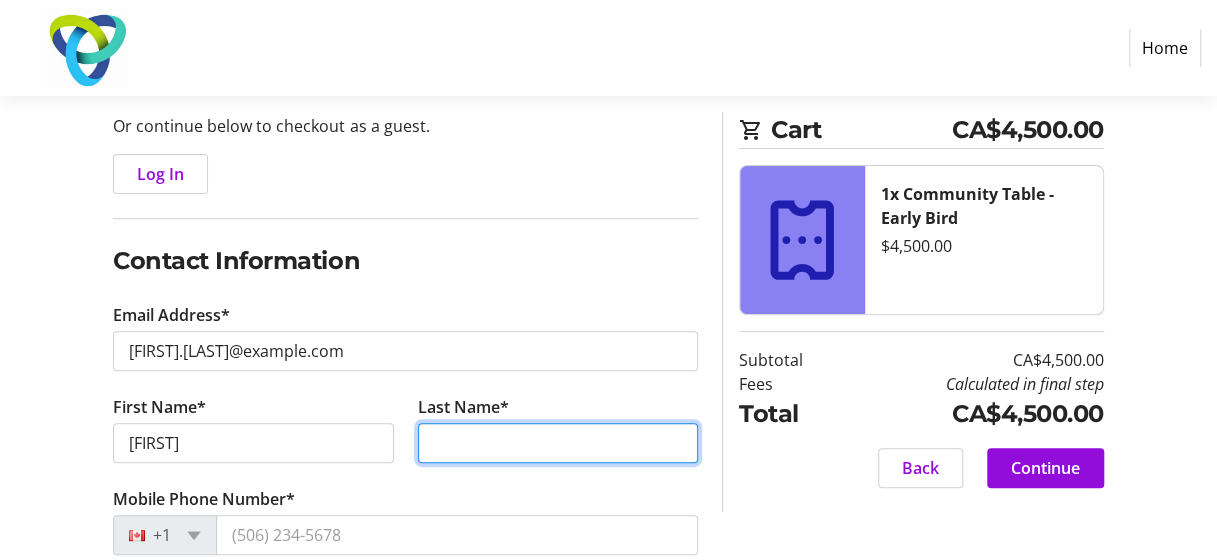 click on "Last Name*" at bounding box center [558, 443] 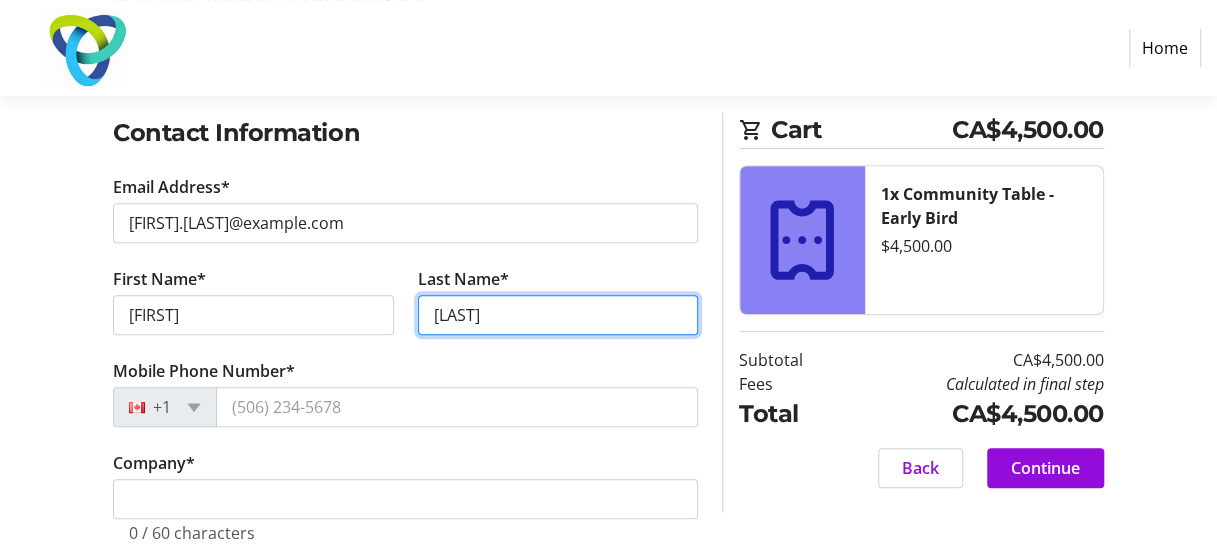 scroll, scrollTop: 400, scrollLeft: 0, axis: vertical 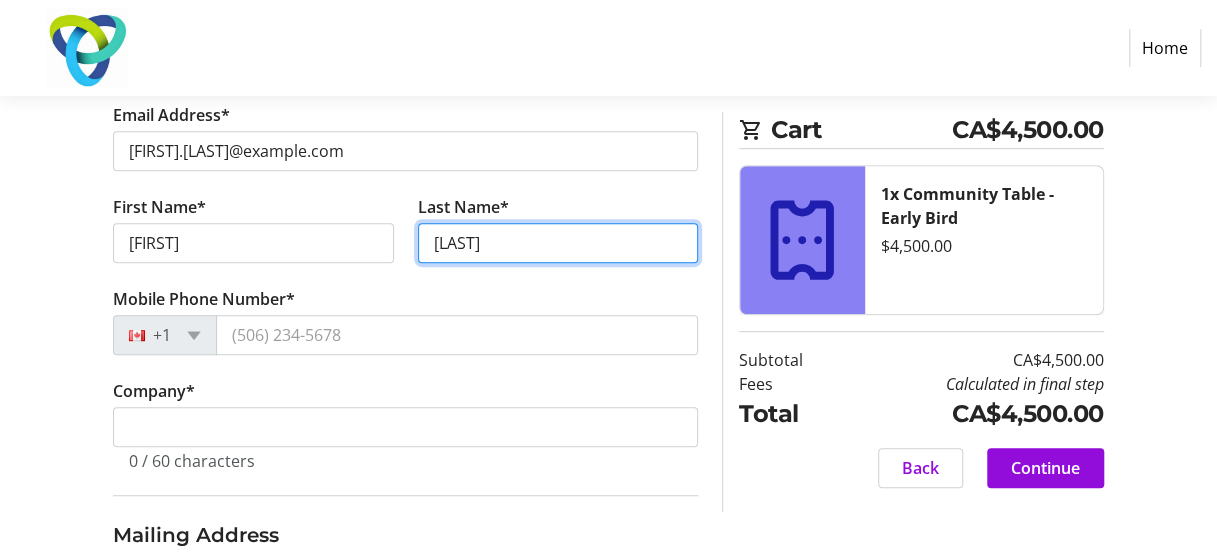 type on "[LAST]" 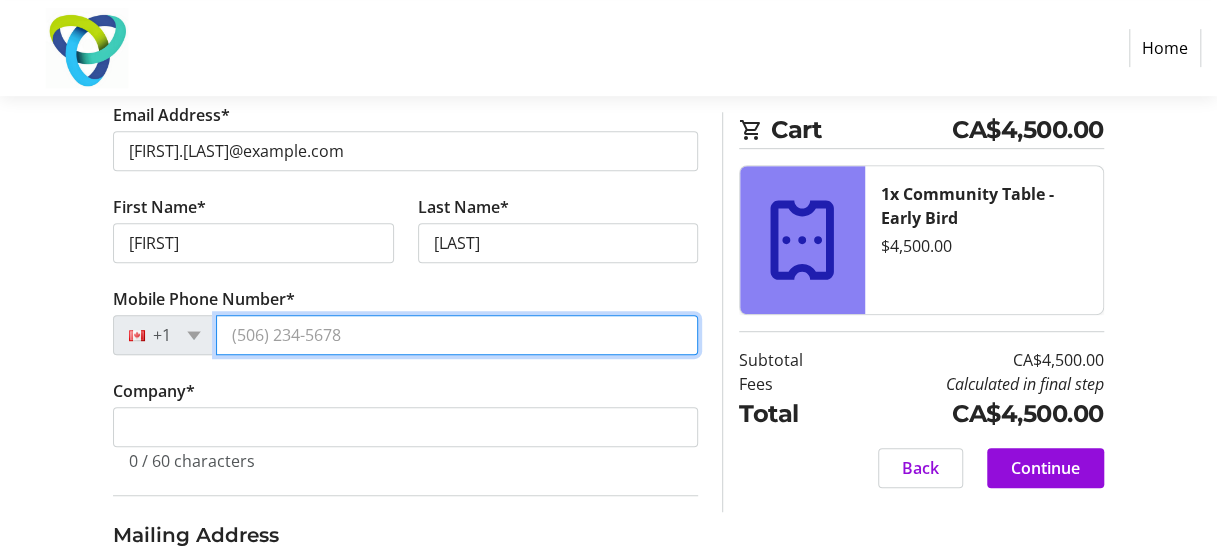 click on "Mobile Phone Number*" at bounding box center (457, 335) 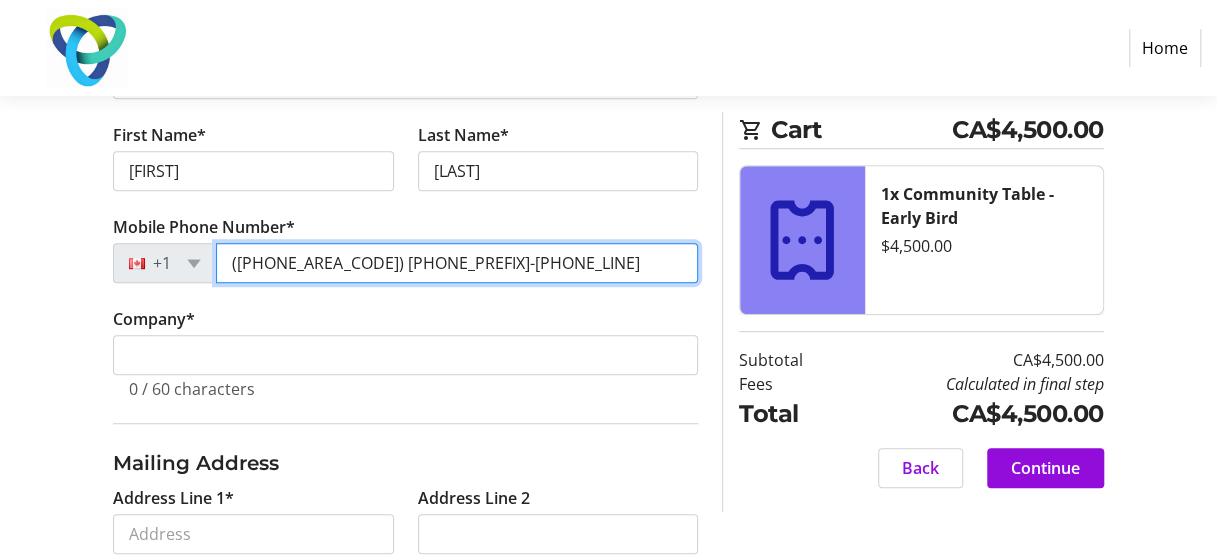 scroll, scrollTop: 500, scrollLeft: 0, axis: vertical 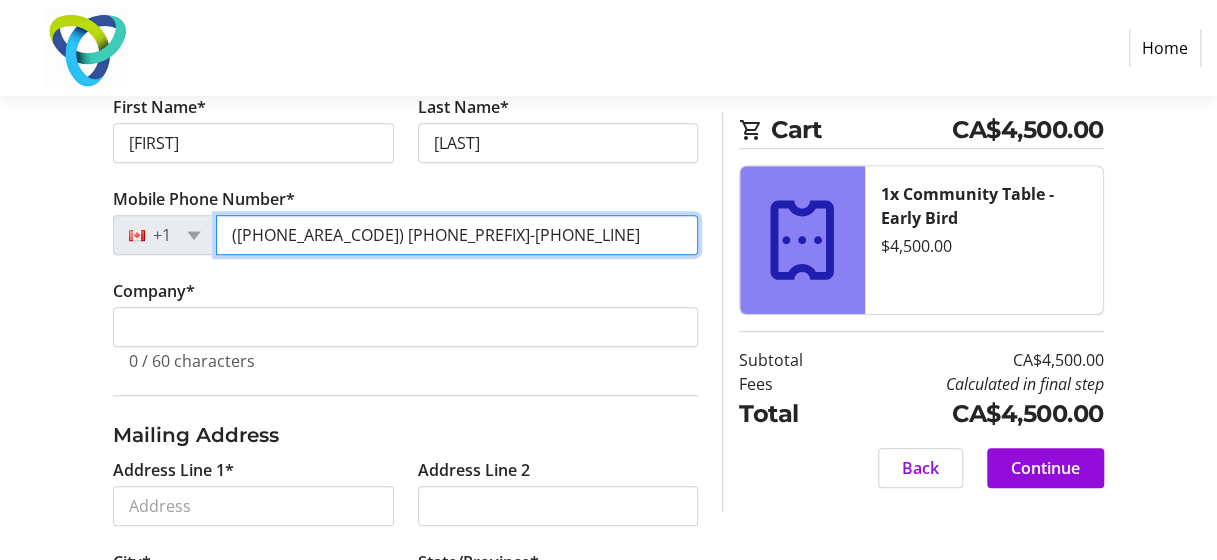 type on "([PHONE_AREA_CODE]) [PHONE_PREFIX]-[PHONE_LINE]" 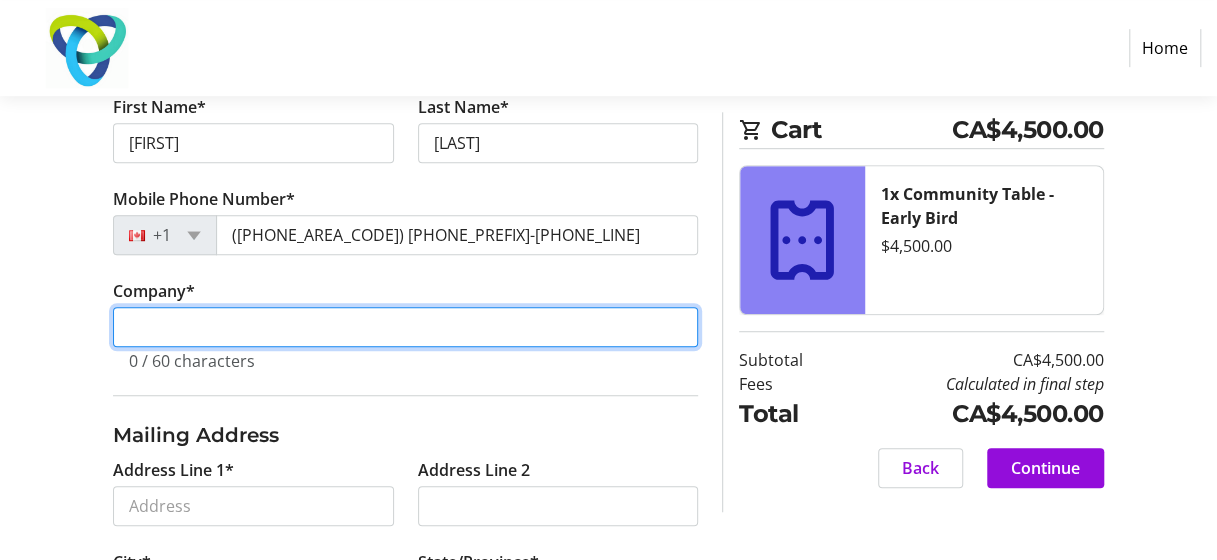 click on "Company   *" at bounding box center (405, 327) 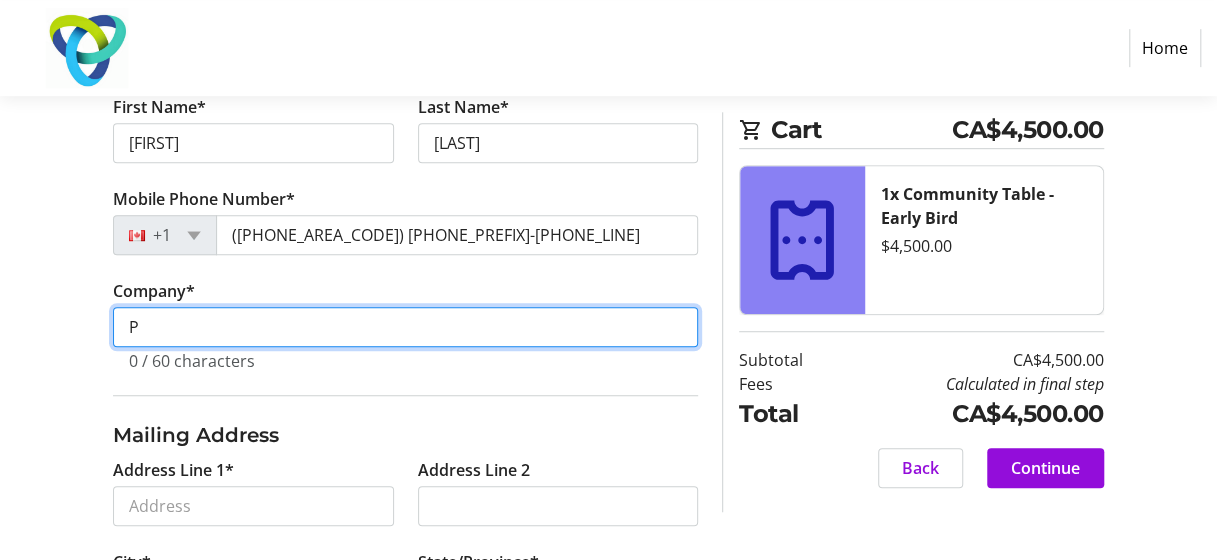 scroll, scrollTop: 550, scrollLeft: 0, axis: vertical 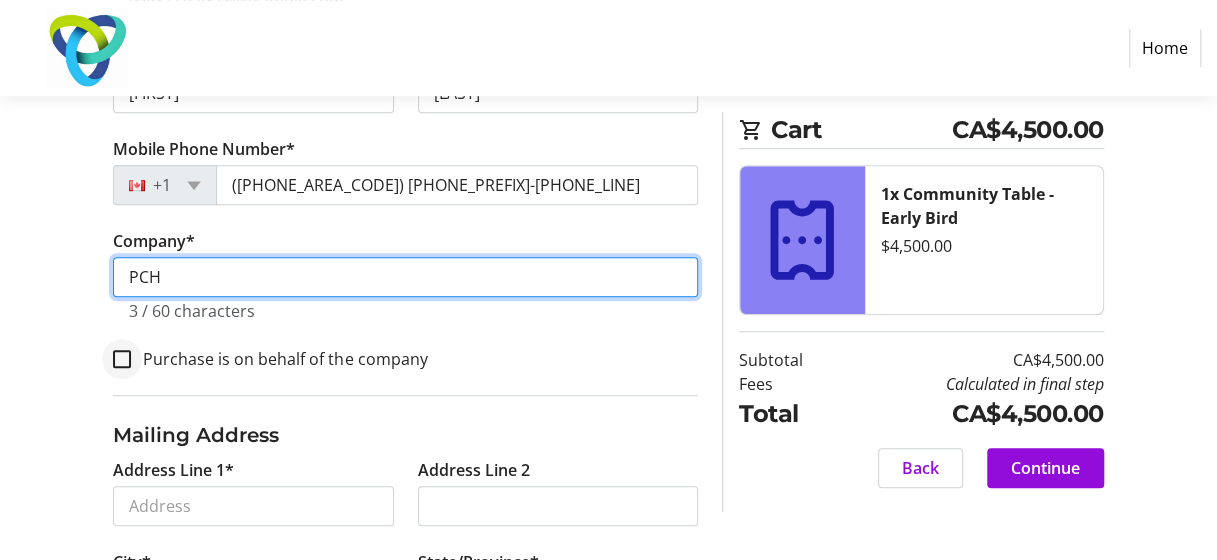 type on "PCH" 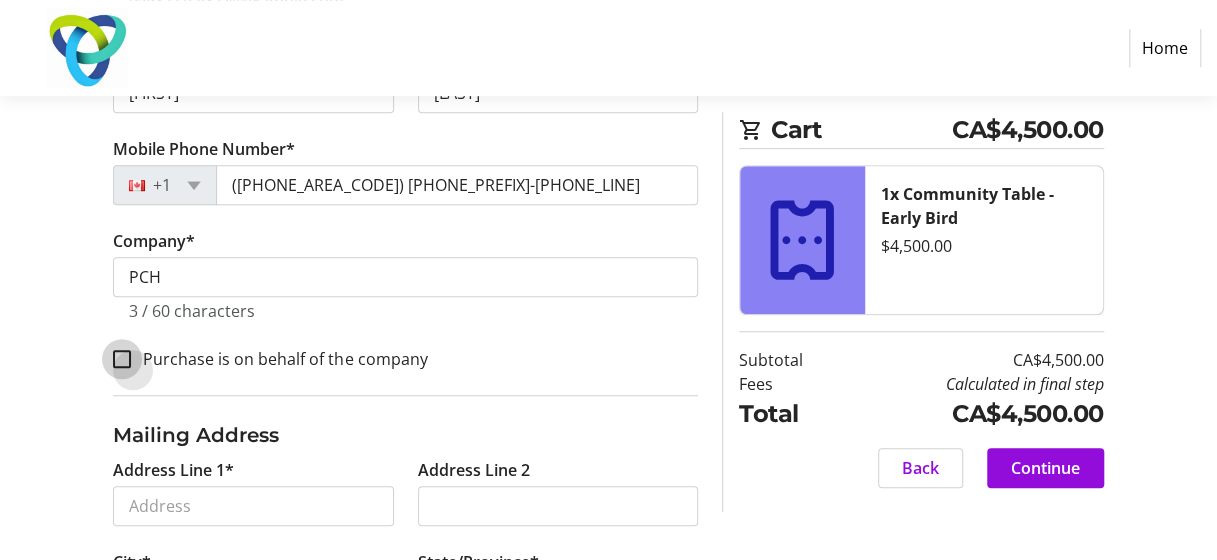 click on "Purchase is on behalf of the company" at bounding box center [122, 359] 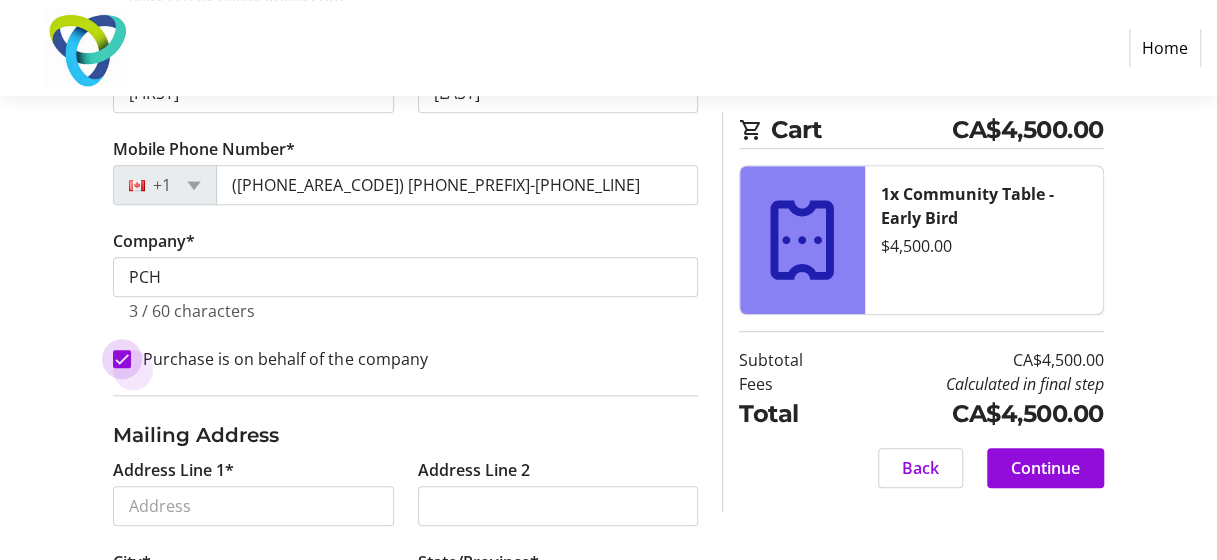checkbox on "true" 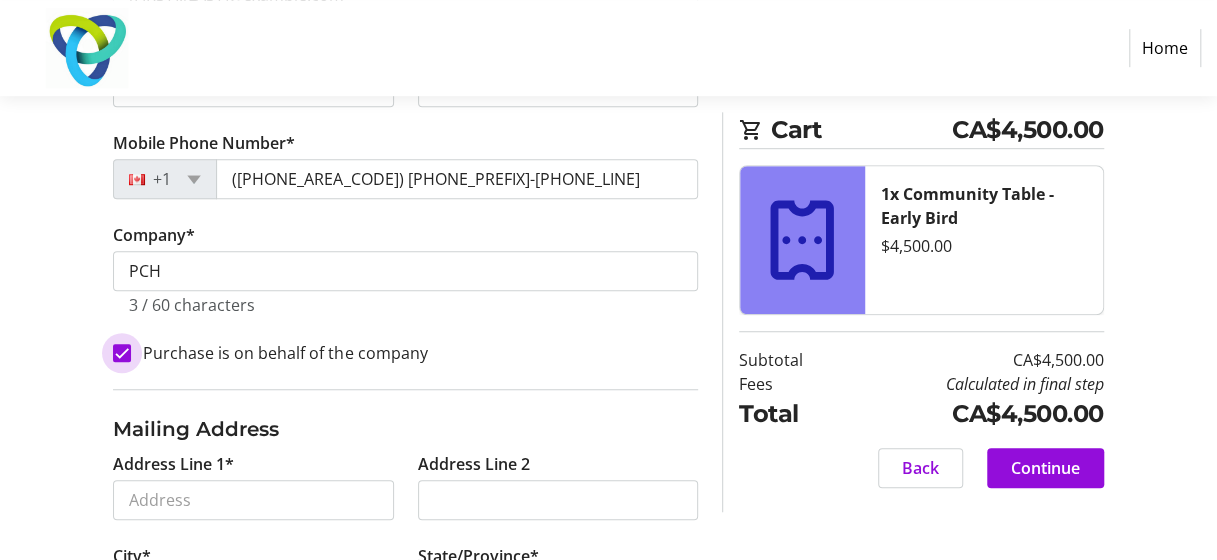 scroll, scrollTop: 742, scrollLeft: 0, axis: vertical 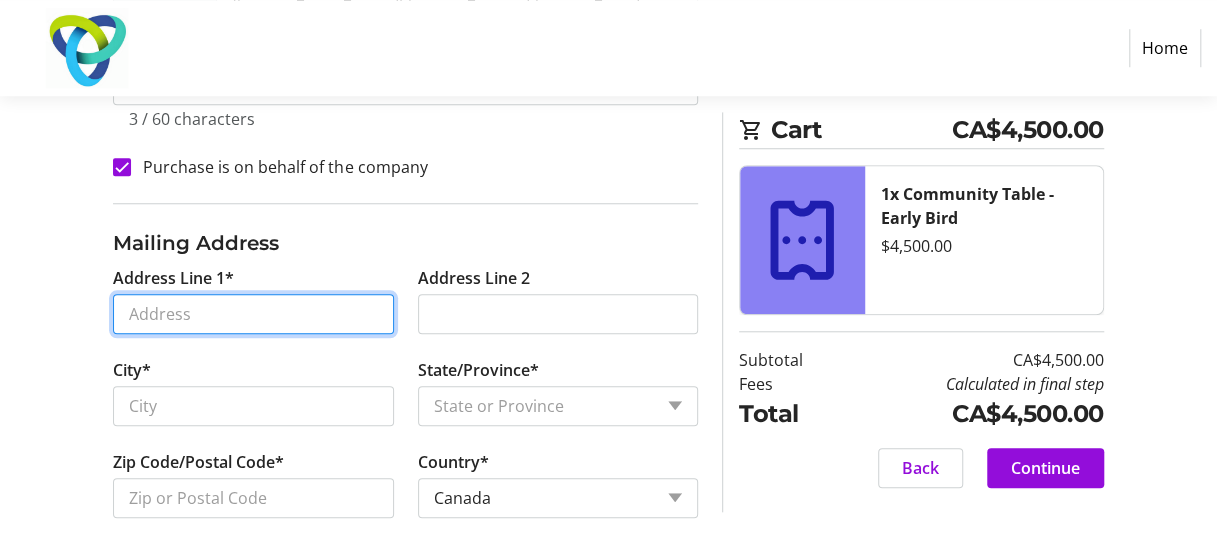 click on "Address Line 1*" at bounding box center [253, 314] 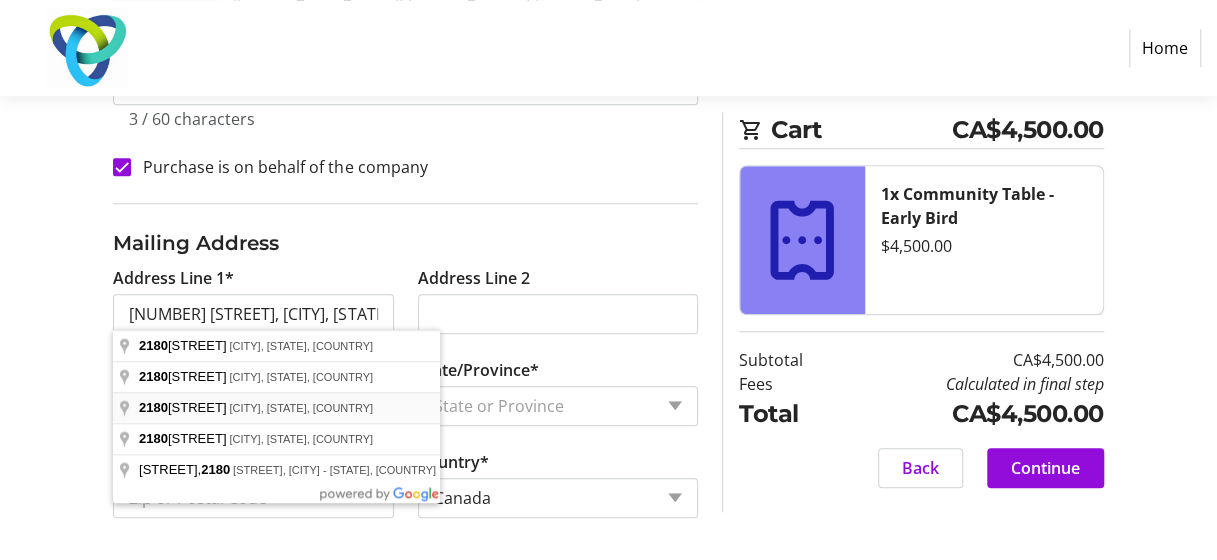 type on "[NUMBER] [STREET]" 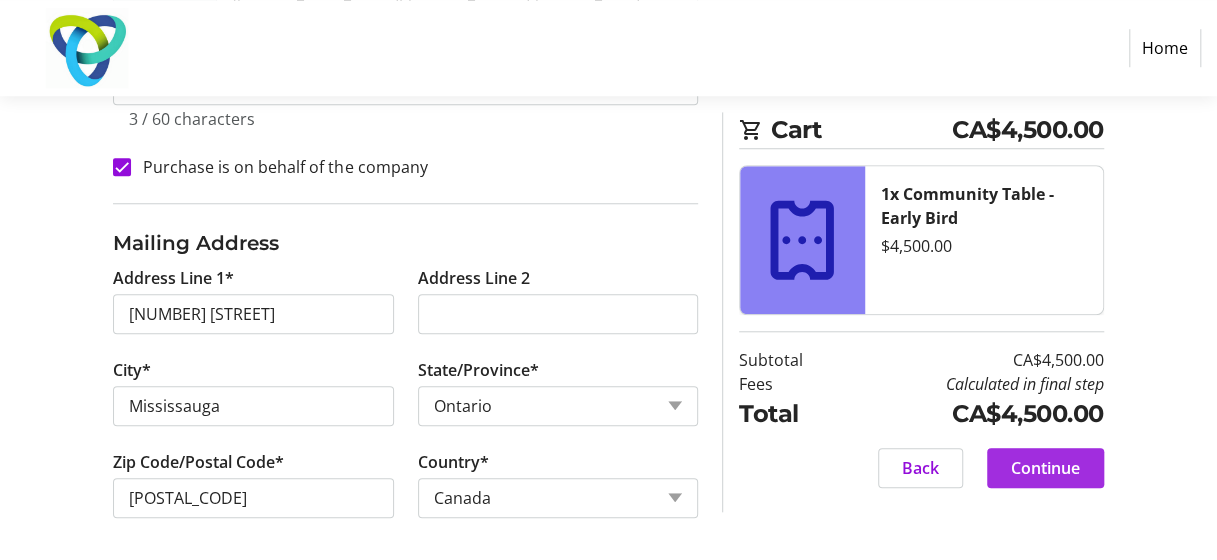 click on "Continue" 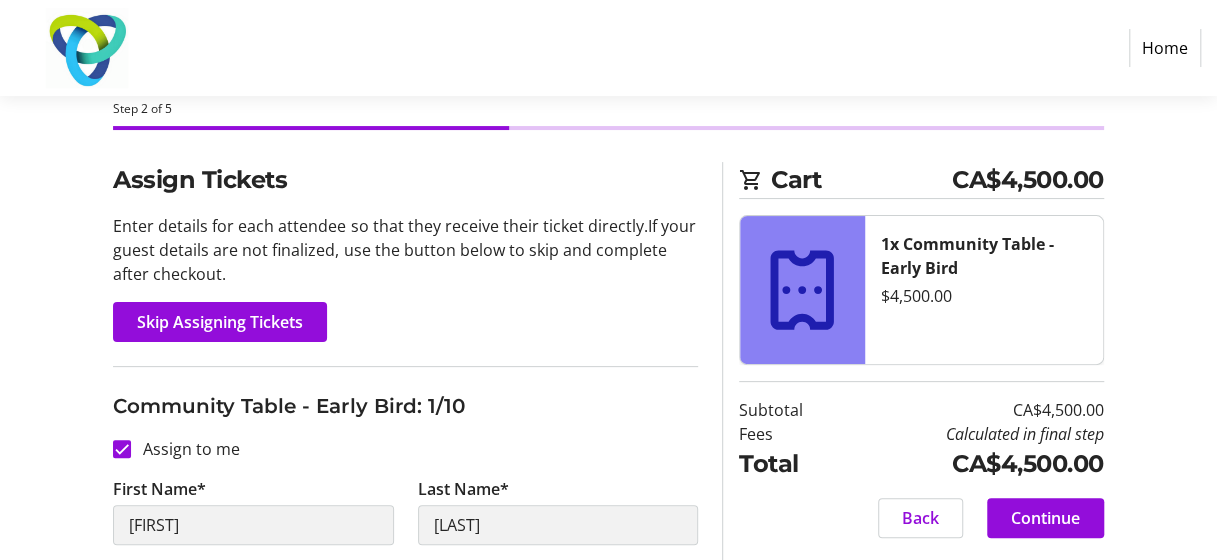 scroll, scrollTop: 200, scrollLeft: 0, axis: vertical 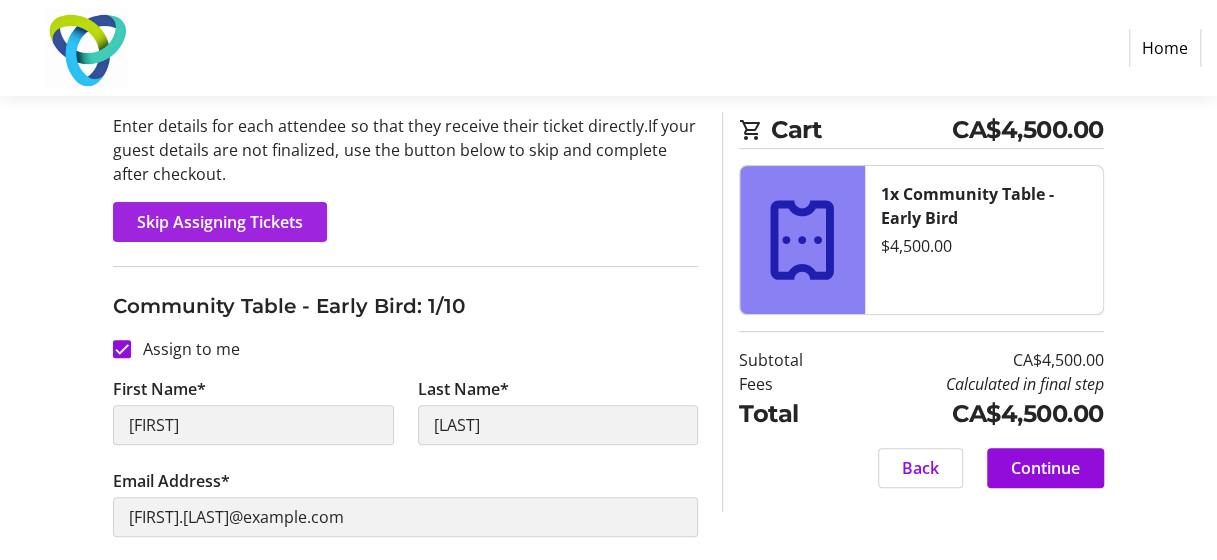 click on "Skip Assigning Tickets" 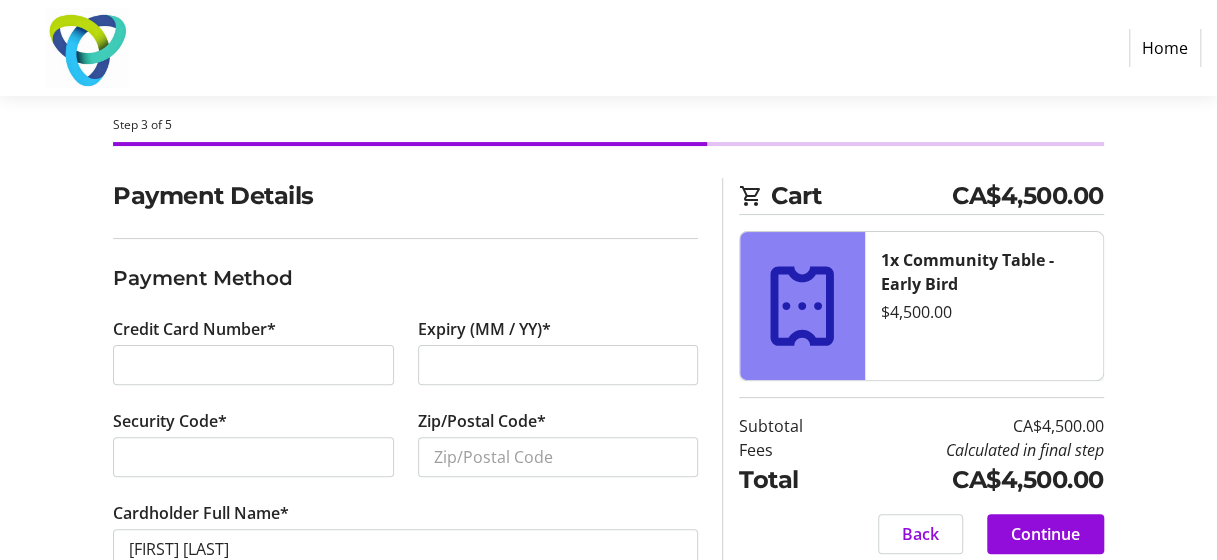 scroll, scrollTop: 138, scrollLeft: 0, axis: vertical 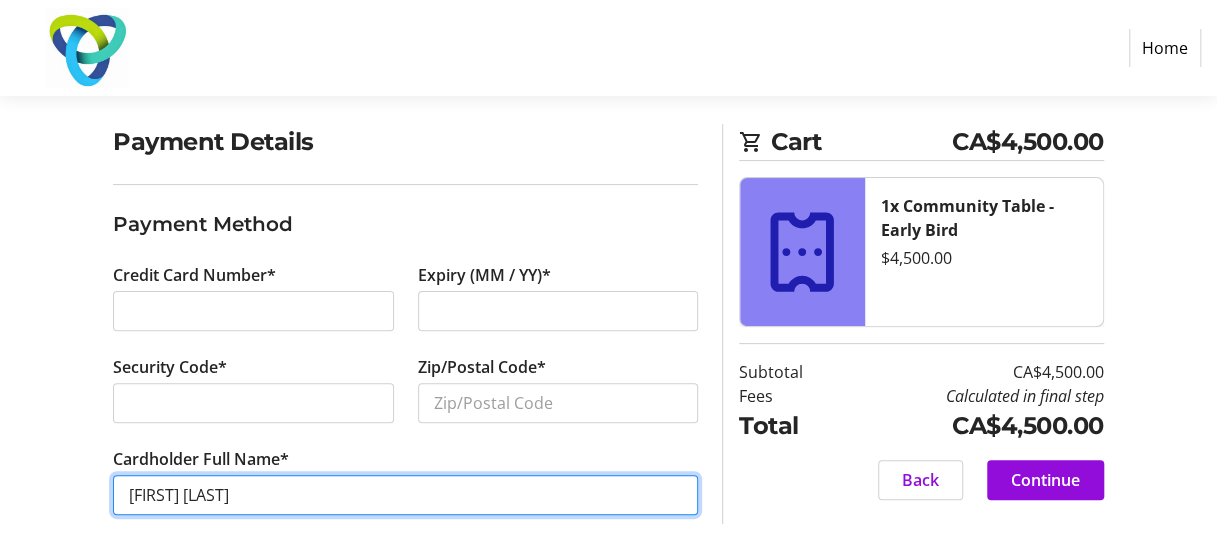 click on "[FIRST] [LAST]" at bounding box center (405, 495) 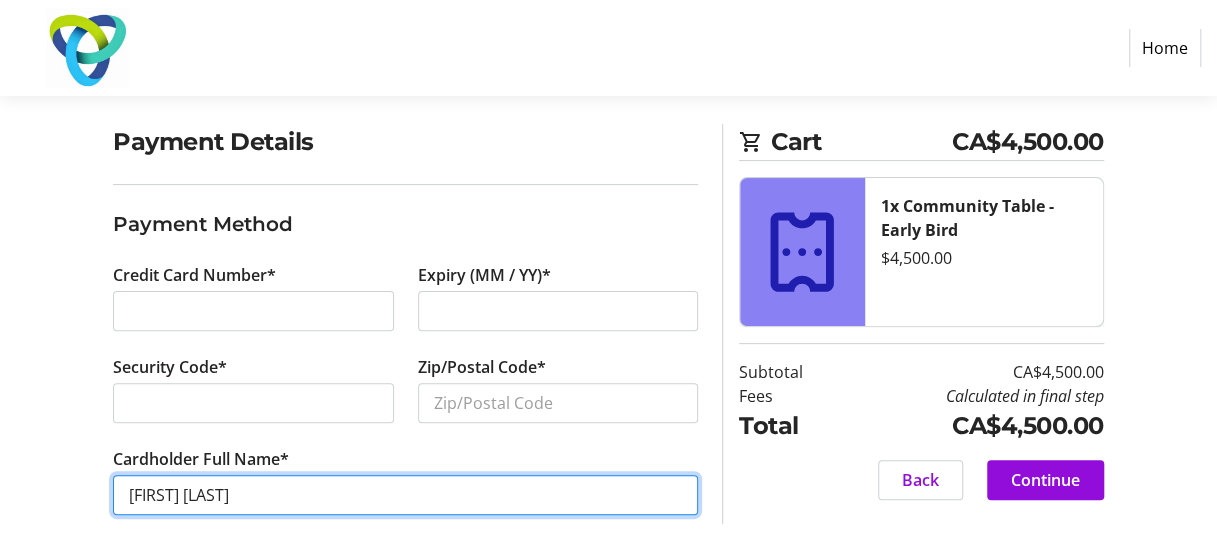 type on "[FIRST] [LAST]" 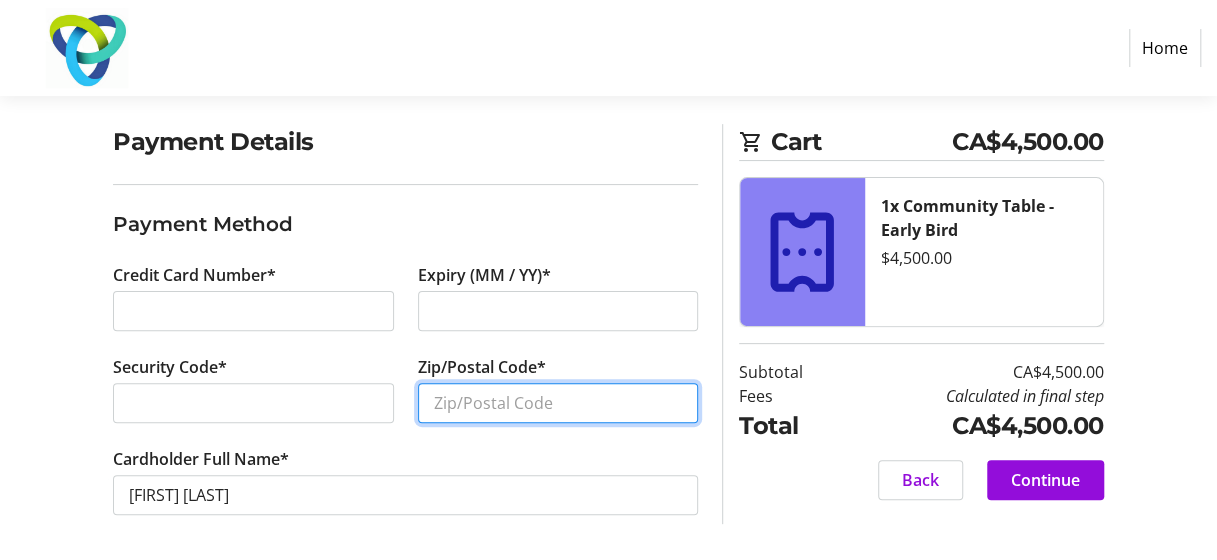 click on "Zip/Postal Code*" at bounding box center (558, 403) 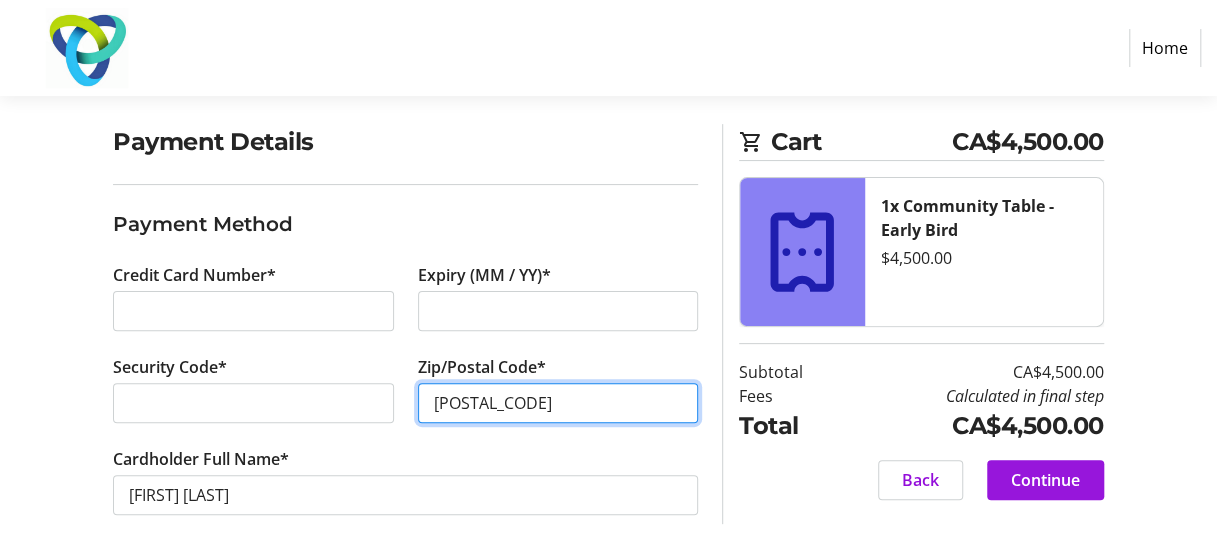 type on "[POSTAL_CODE]" 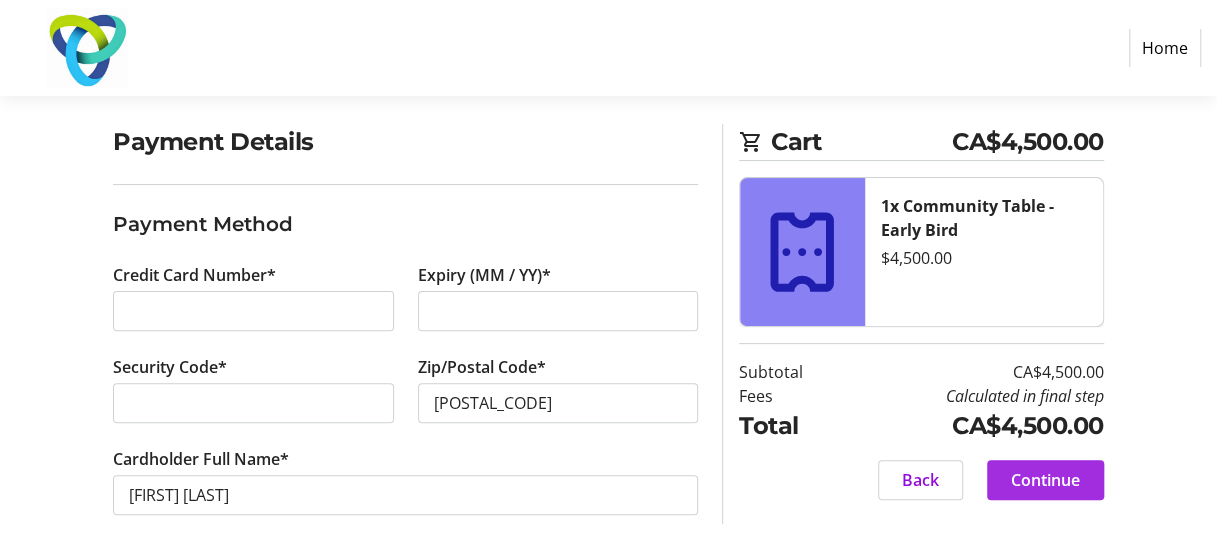 click on "Continue" 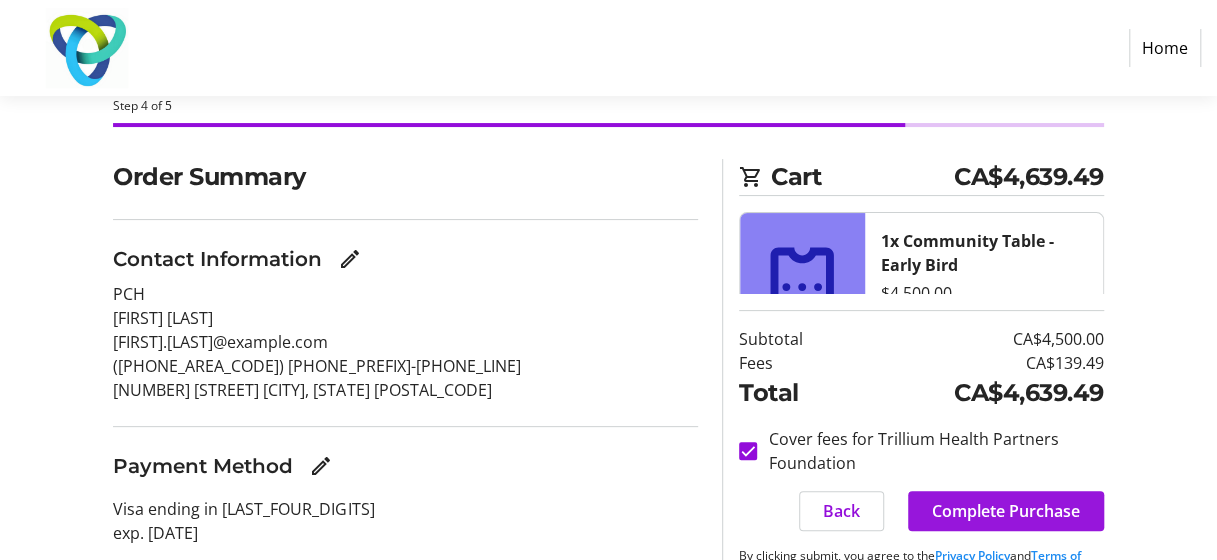 scroll, scrollTop: 159, scrollLeft: 0, axis: vertical 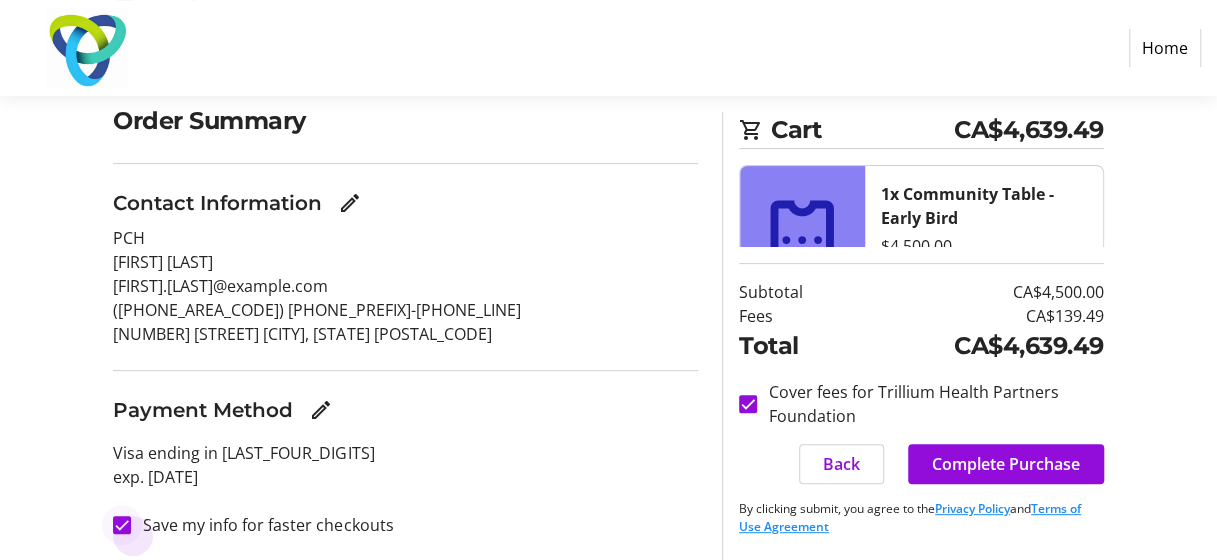click at bounding box center [122, 525] 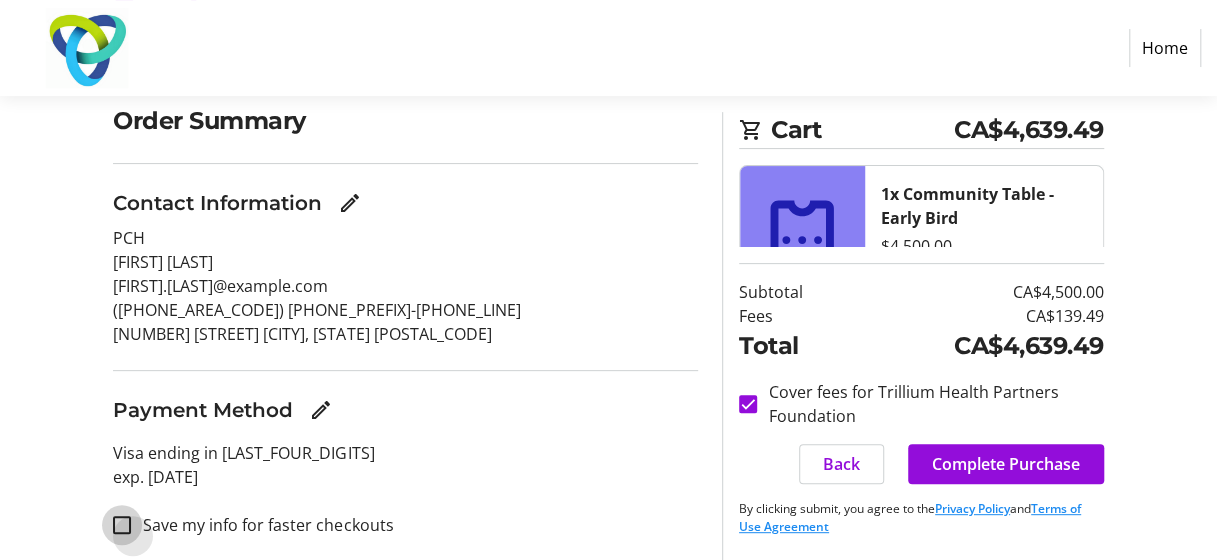 checkbox on "false" 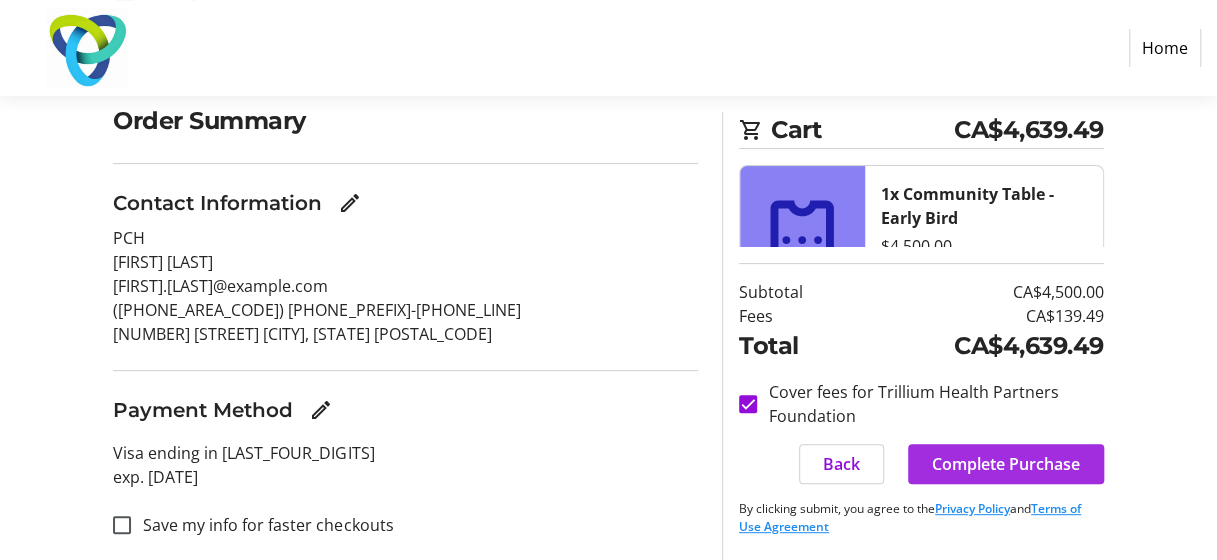 click on "Complete Purchase" 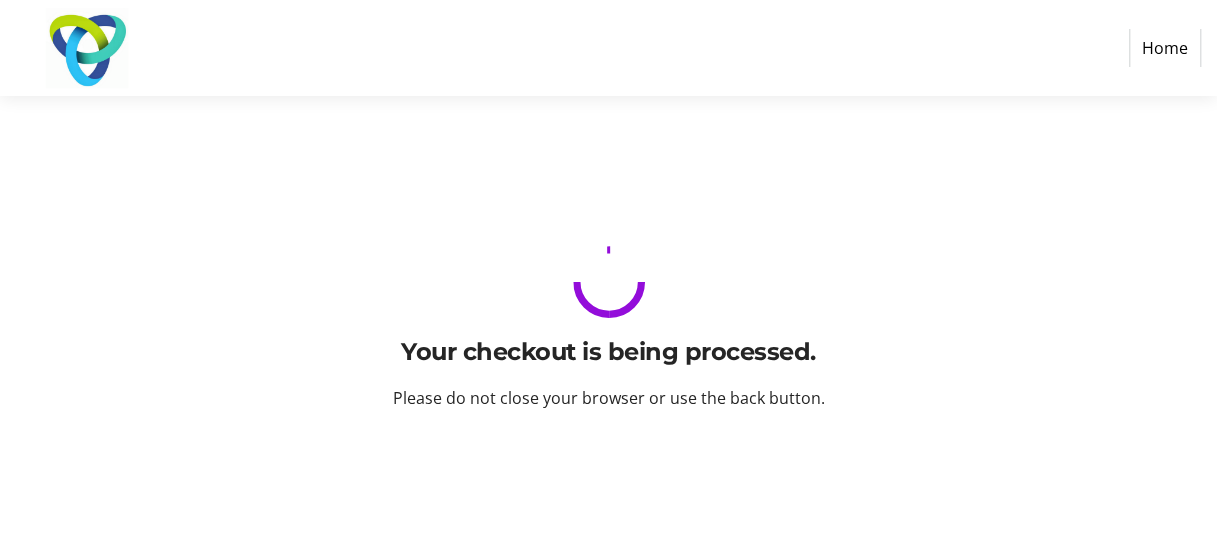 scroll, scrollTop: 0, scrollLeft: 0, axis: both 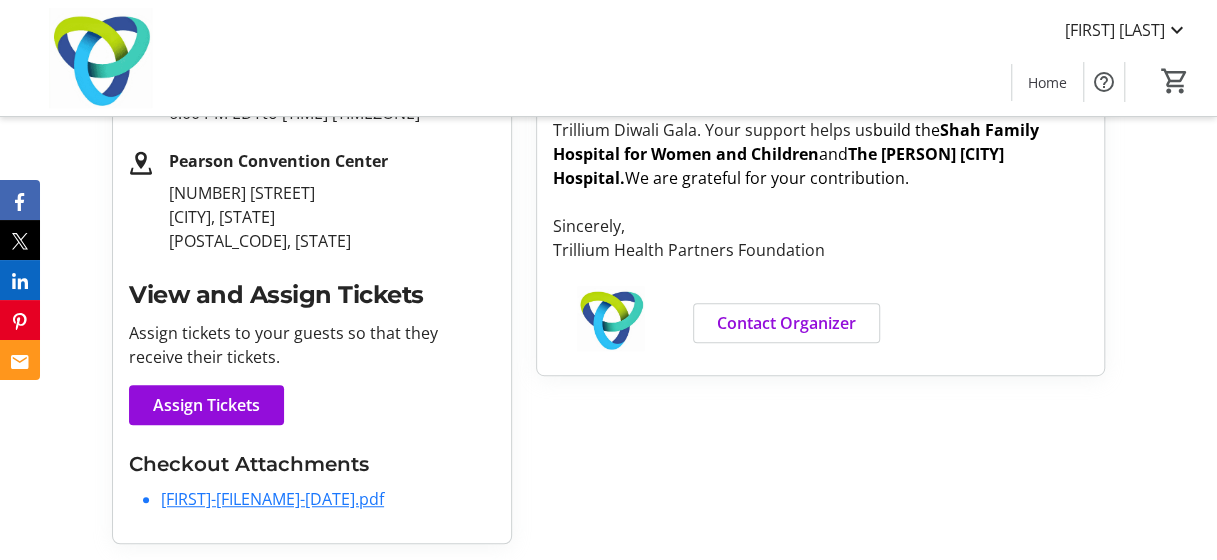 click on "[FIRST]-[FILENAME]-[DATE].pdf" 